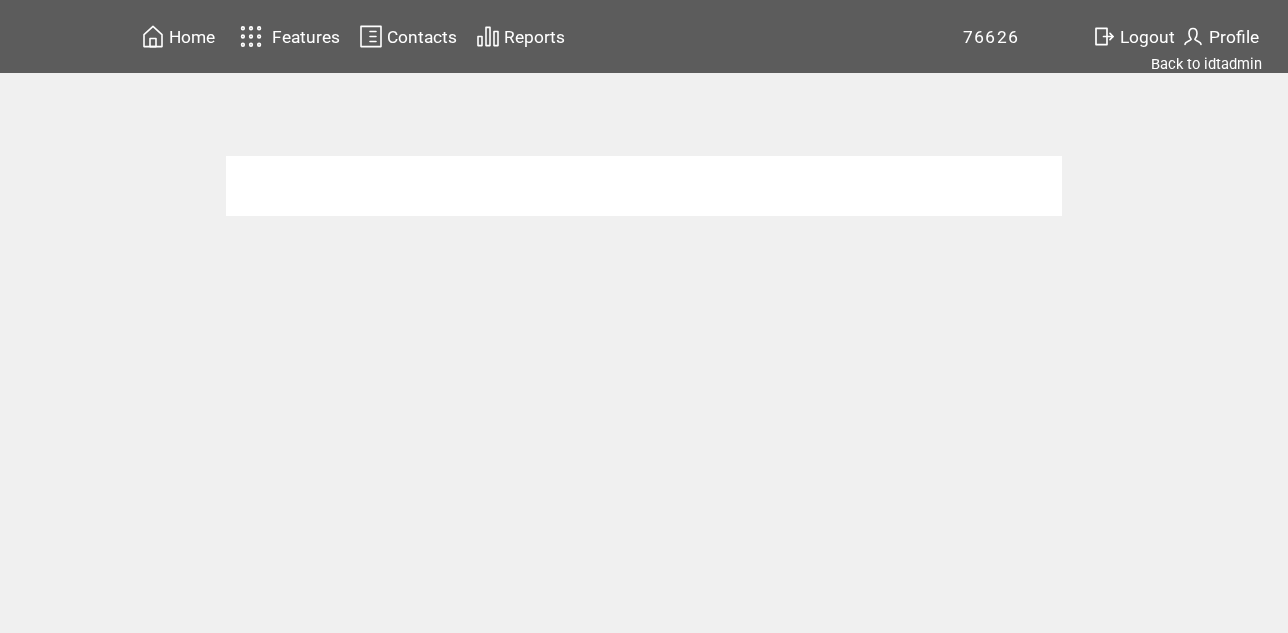 scroll, scrollTop: 0, scrollLeft: 0, axis: both 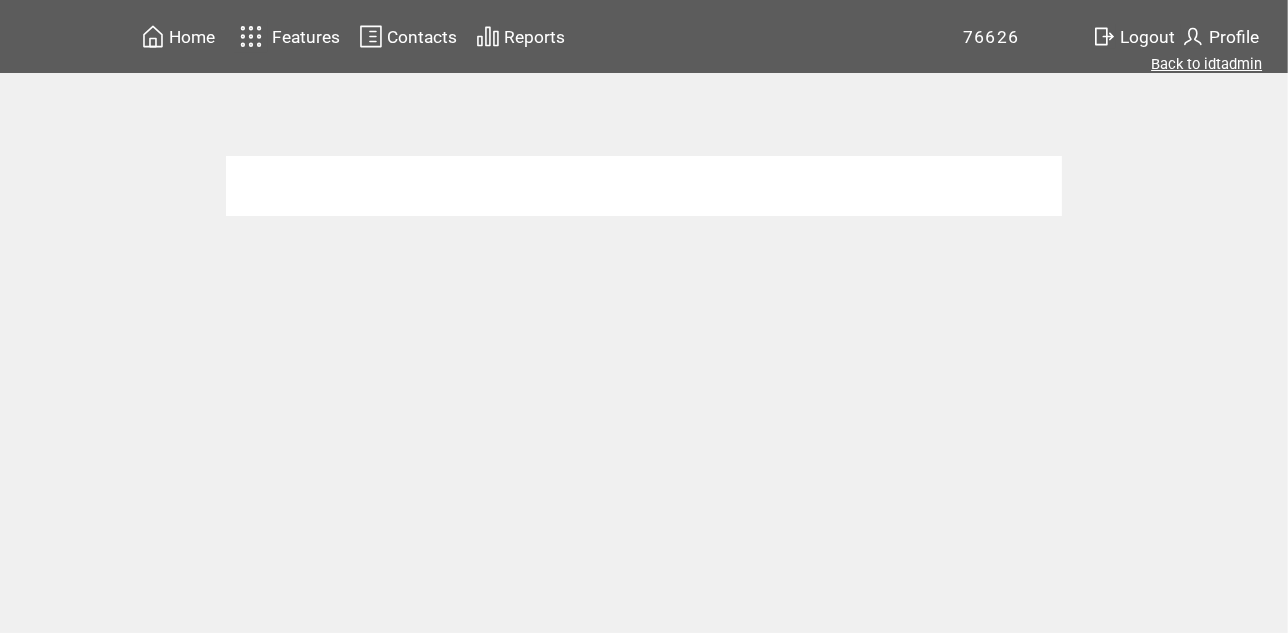 click on "Back to idtadmin" at bounding box center [1206, 64] 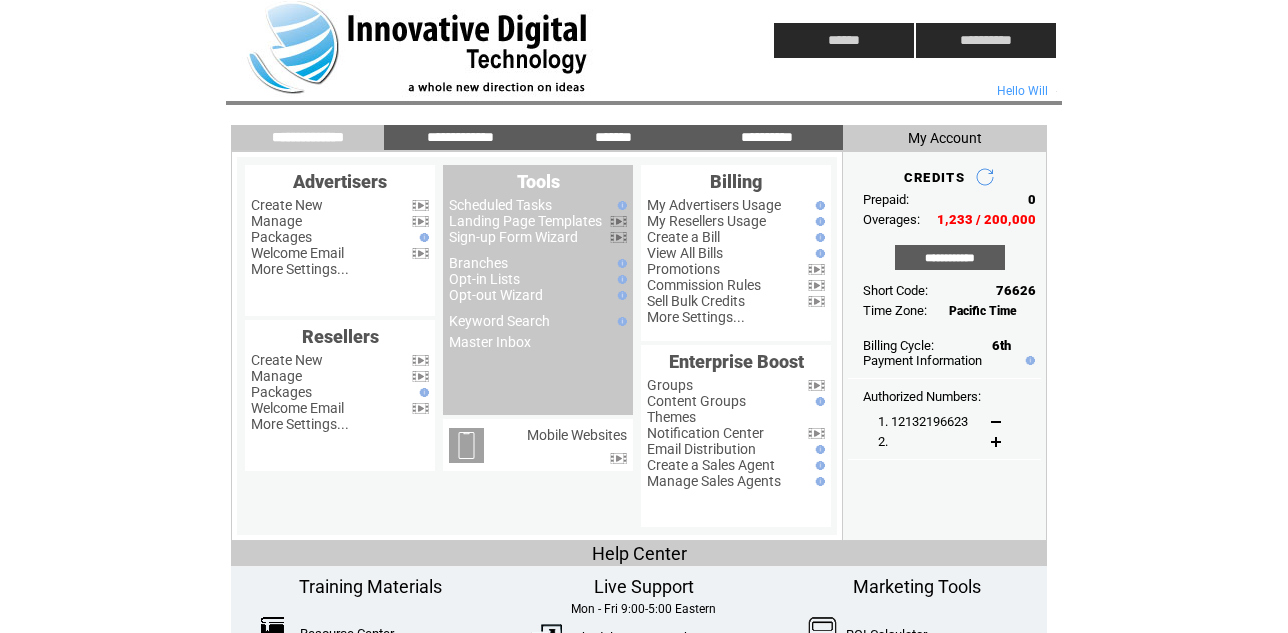 scroll, scrollTop: 0, scrollLeft: 0, axis: both 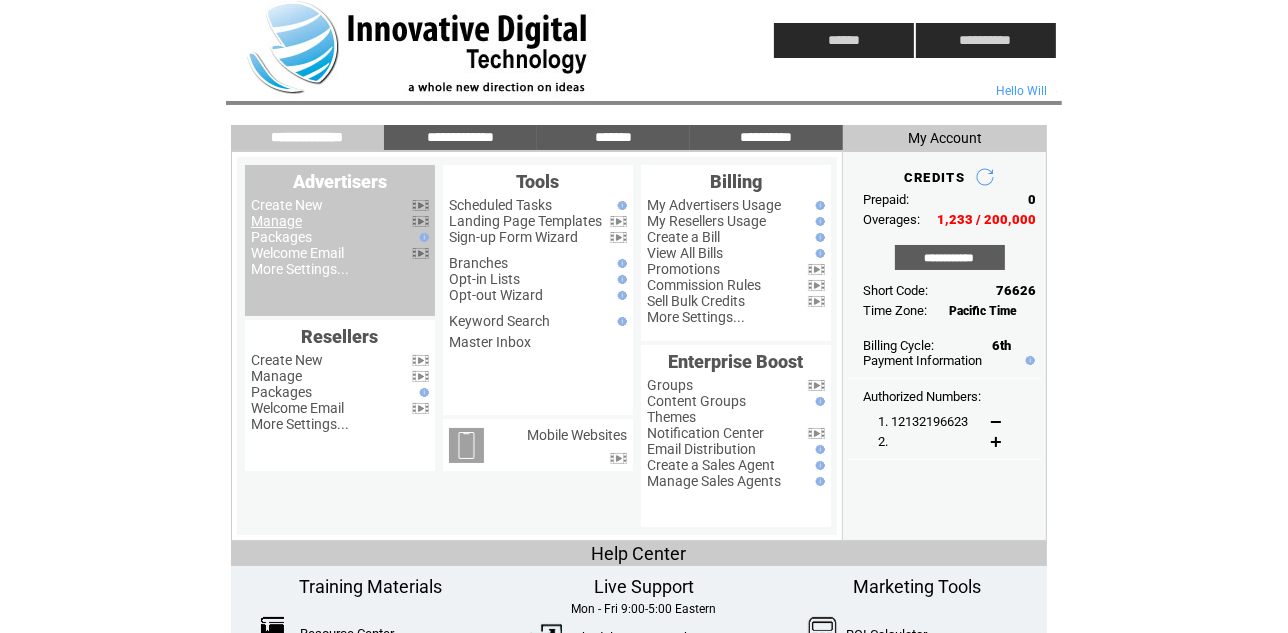 click on "Manage" at bounding box center (276, 221) 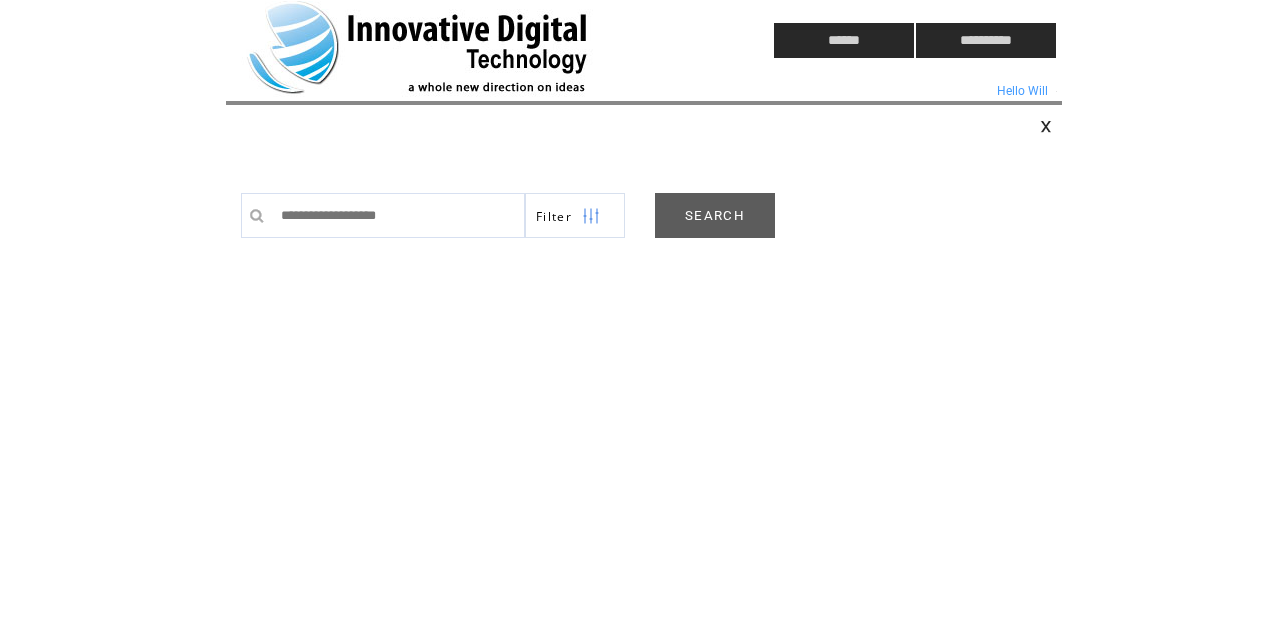 scroll, scrollTop: 0, scrollLeft: 0, axis: both 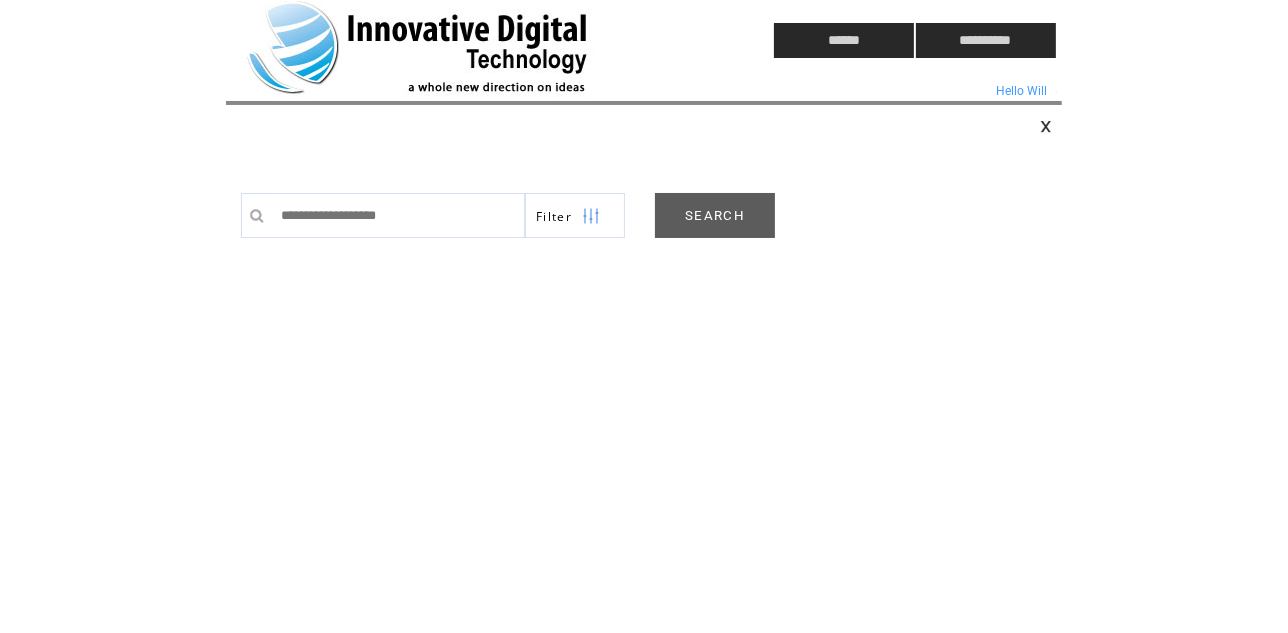 click on "SEARCH" at bounding box center (715, 215) 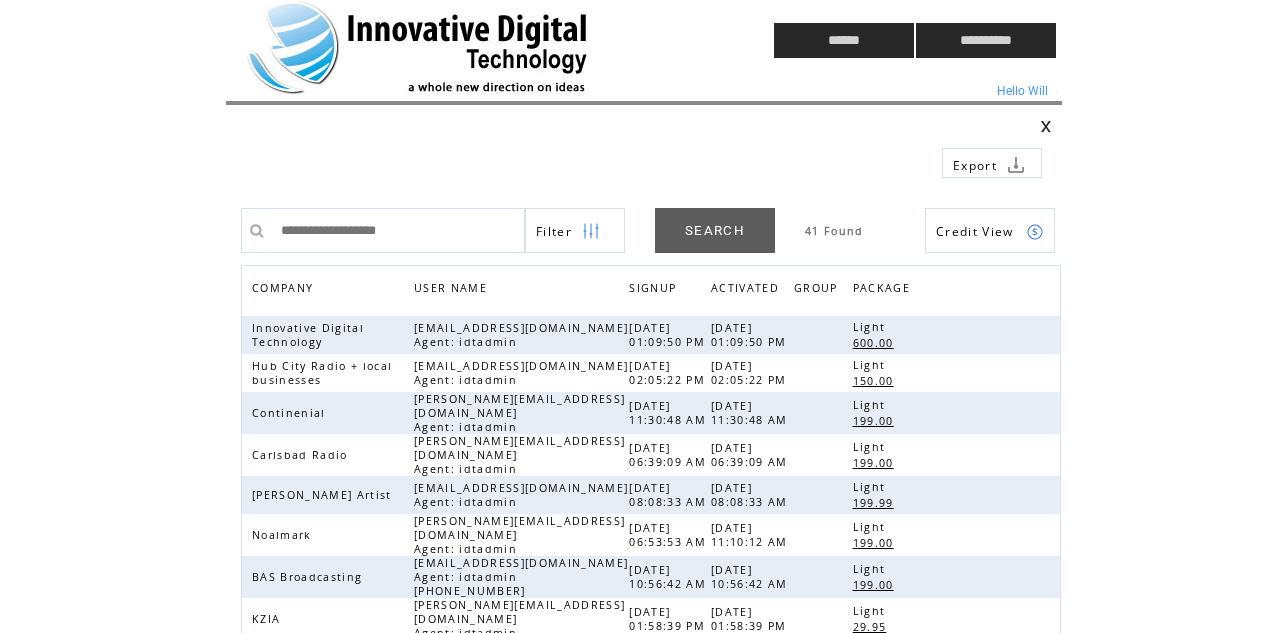 scroll, scrollTop: 33, scrollLeft: 0, axis: vertical 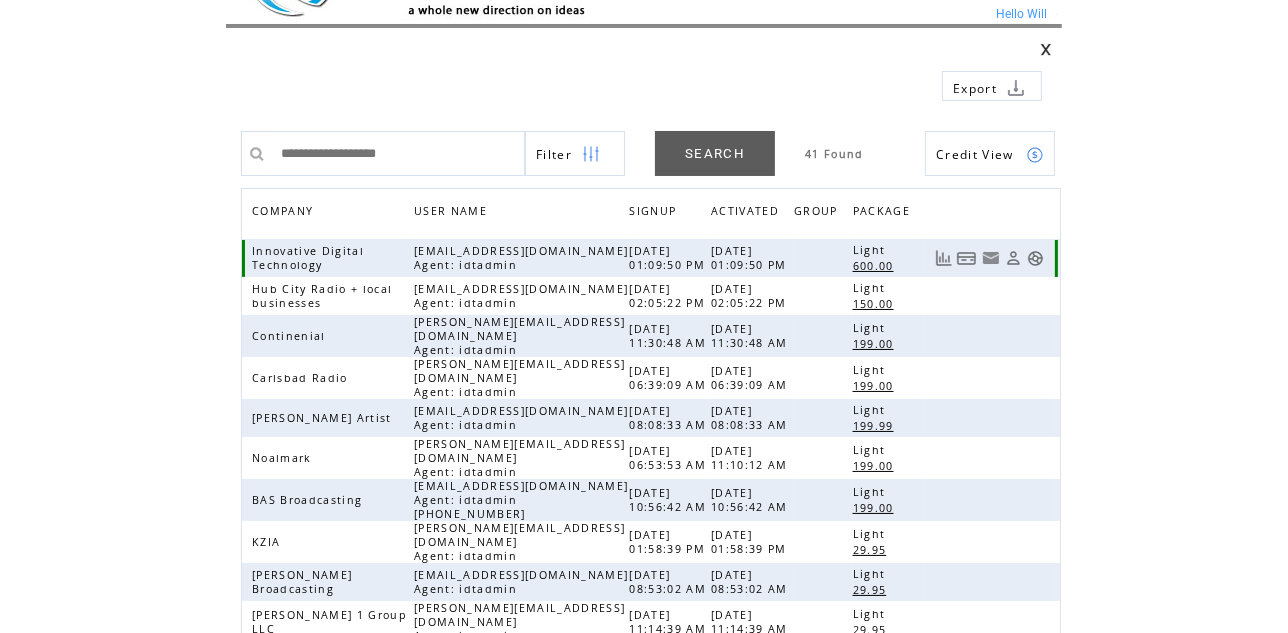 click at bounding box center [1035, 258] 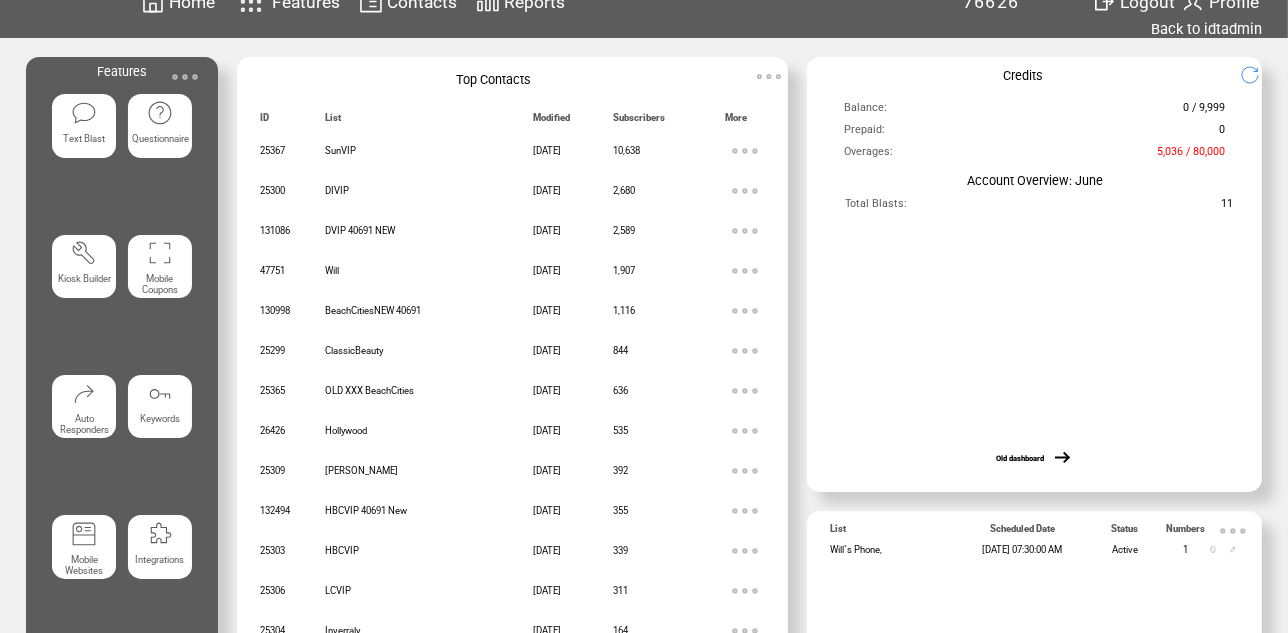 scroll, scrollTop: 0, scrollLeft: 0, axis: both 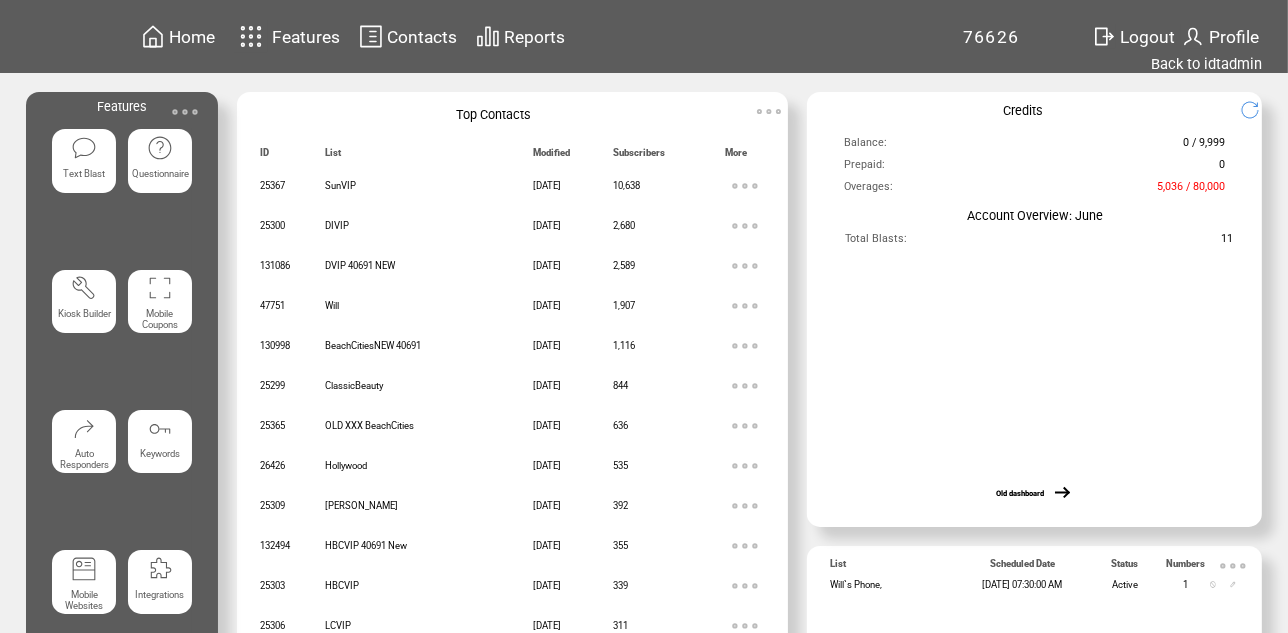 click on "Text Blast" 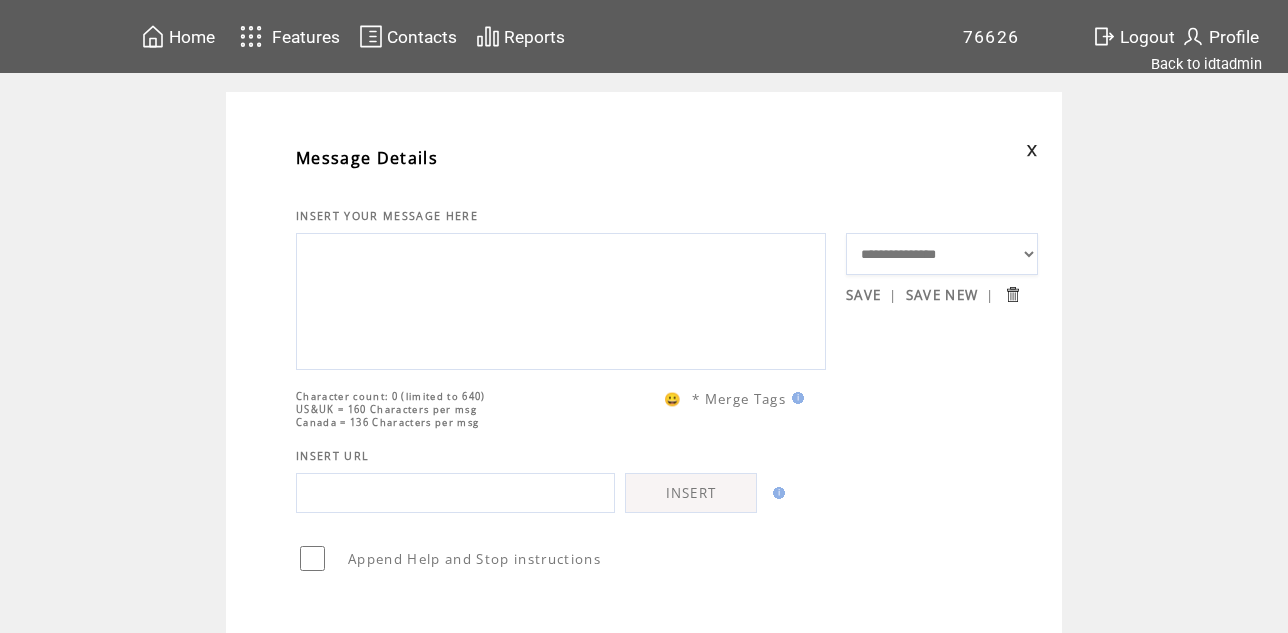 scroll, scrollTop: 0, scrollLeft: 0, axis: both 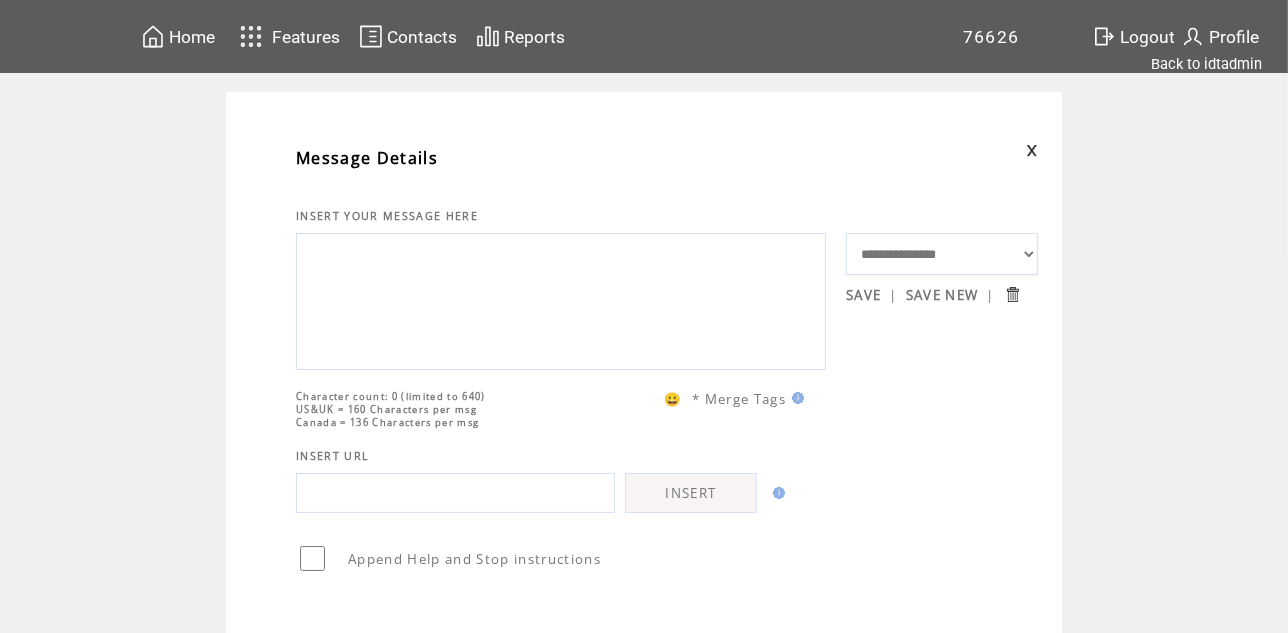 click at bounding box center (561, 299) 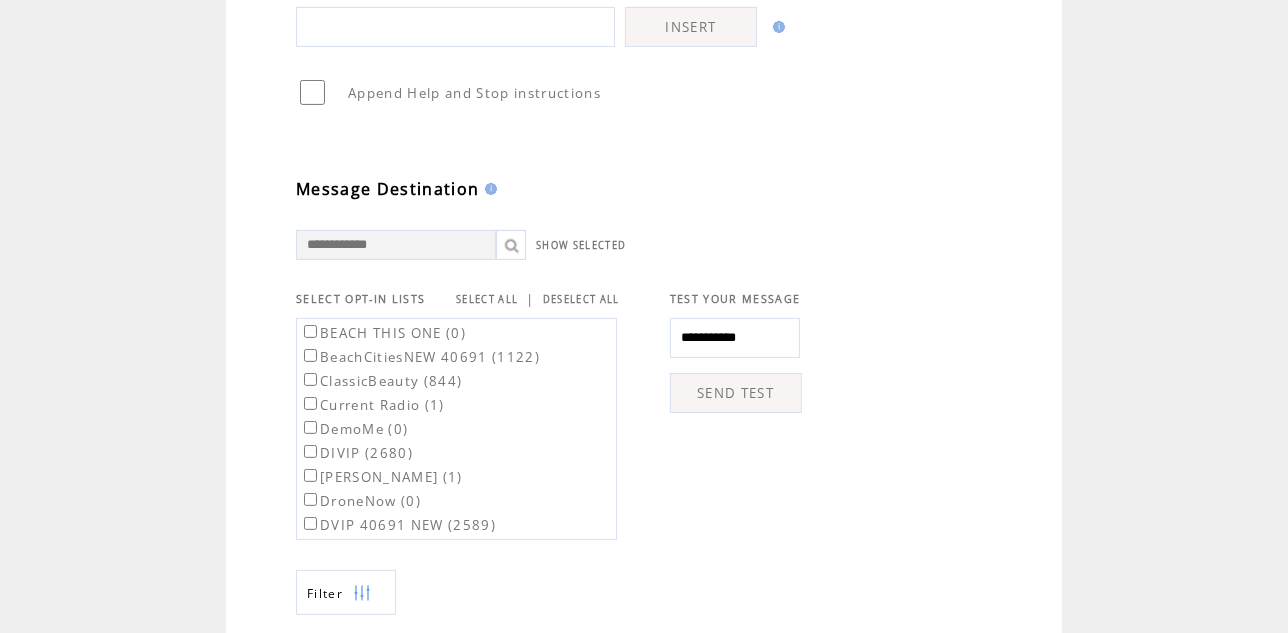 scroll, scrollTop: 477, scrollLeft: 0, axis: vertical 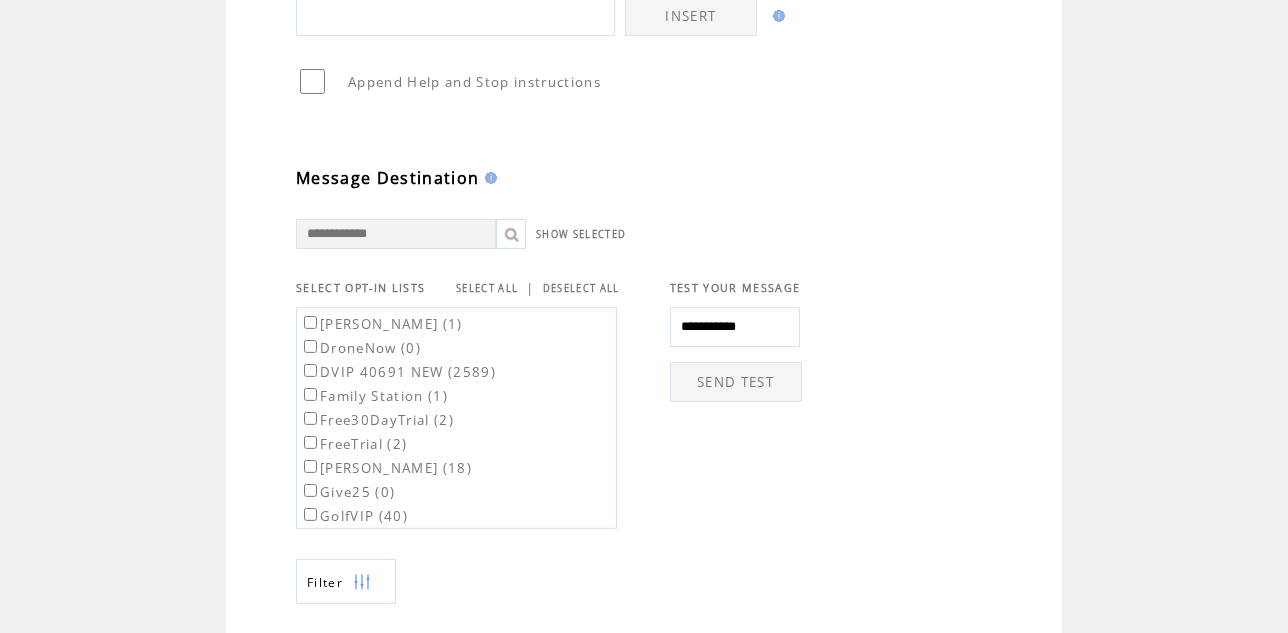 type on "**********" 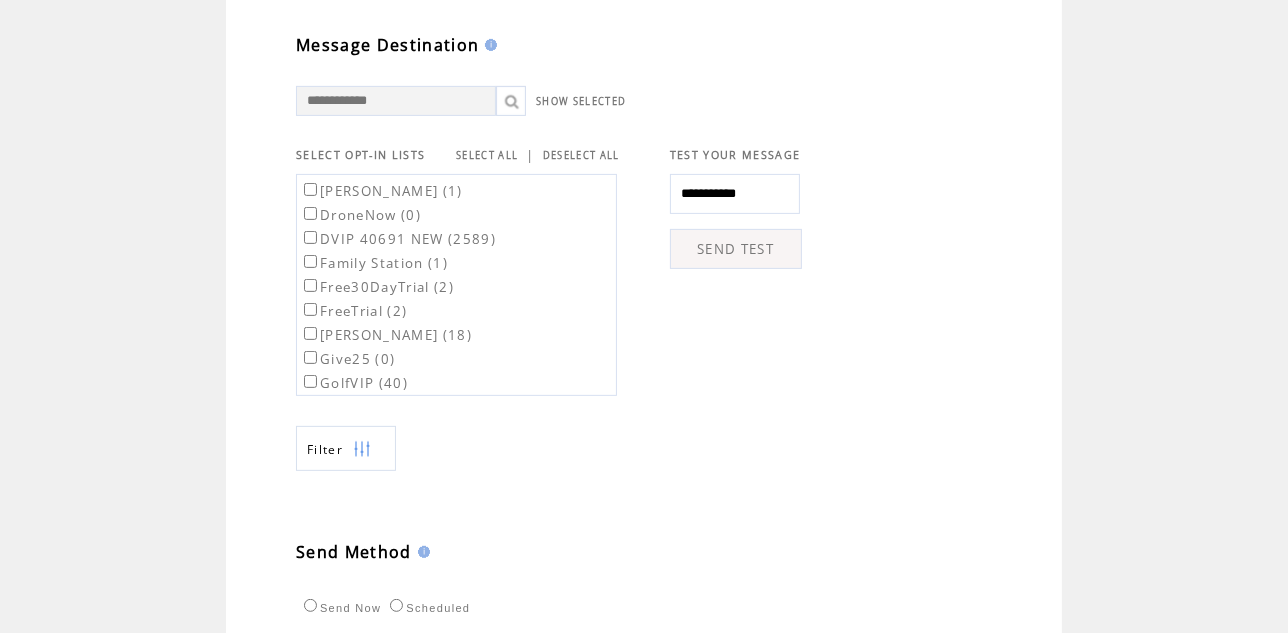 scroll, scrollTop: 615, scrollLeft: 0, axis: vertical 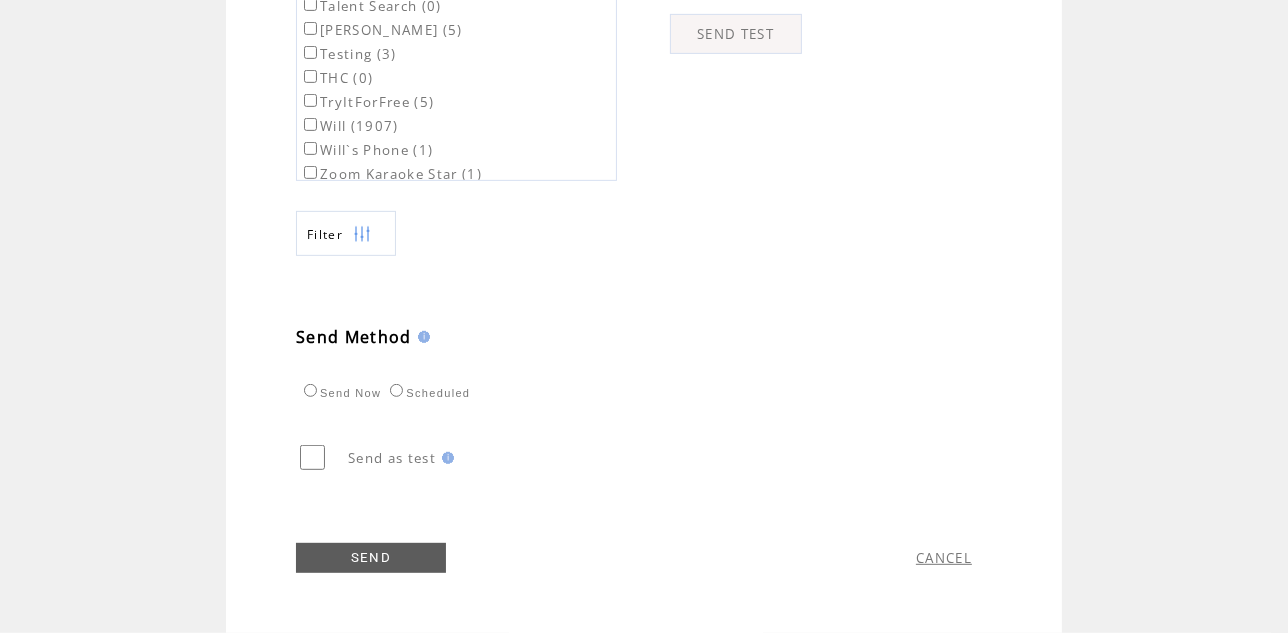 click on "SEND" at bounding box center (371, 558) 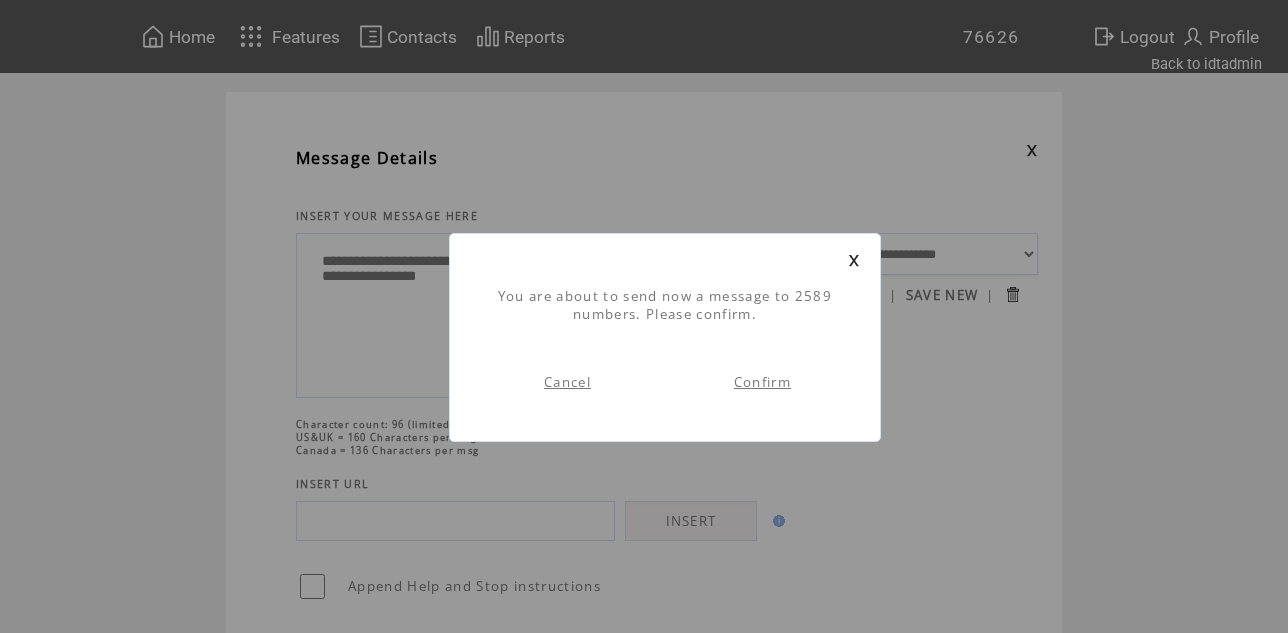 scroll, scrollTop: 0, scrollLeft: 0, axis: both 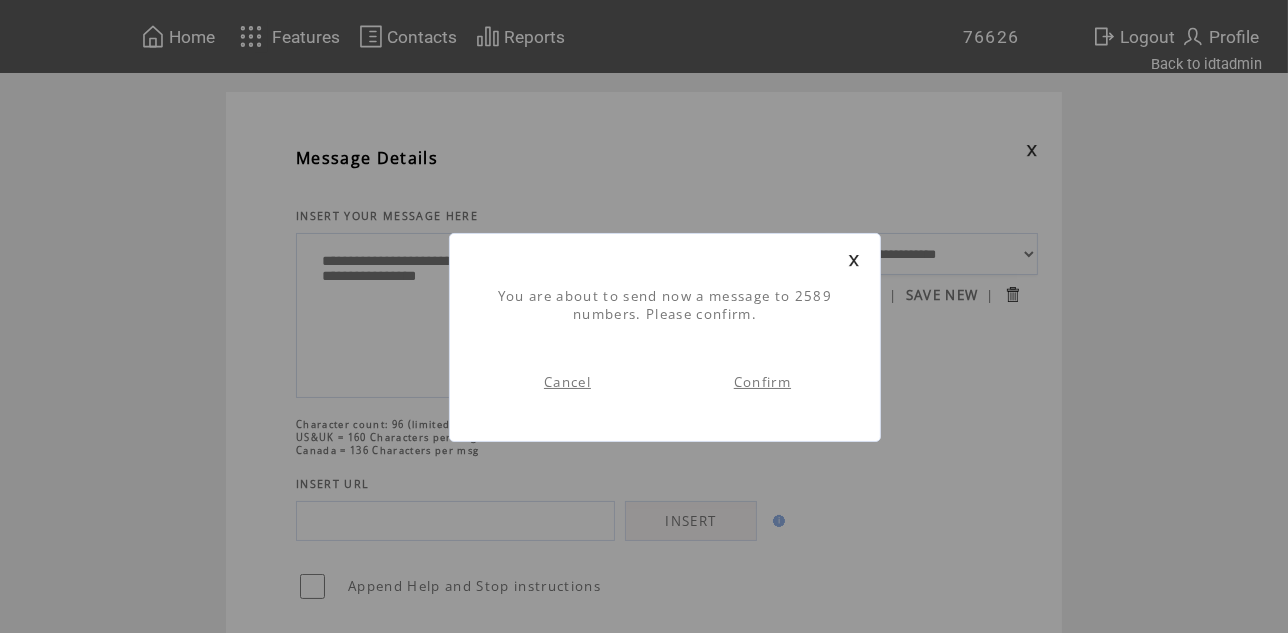 click on "Confirm" at bounding box center [762, 382] 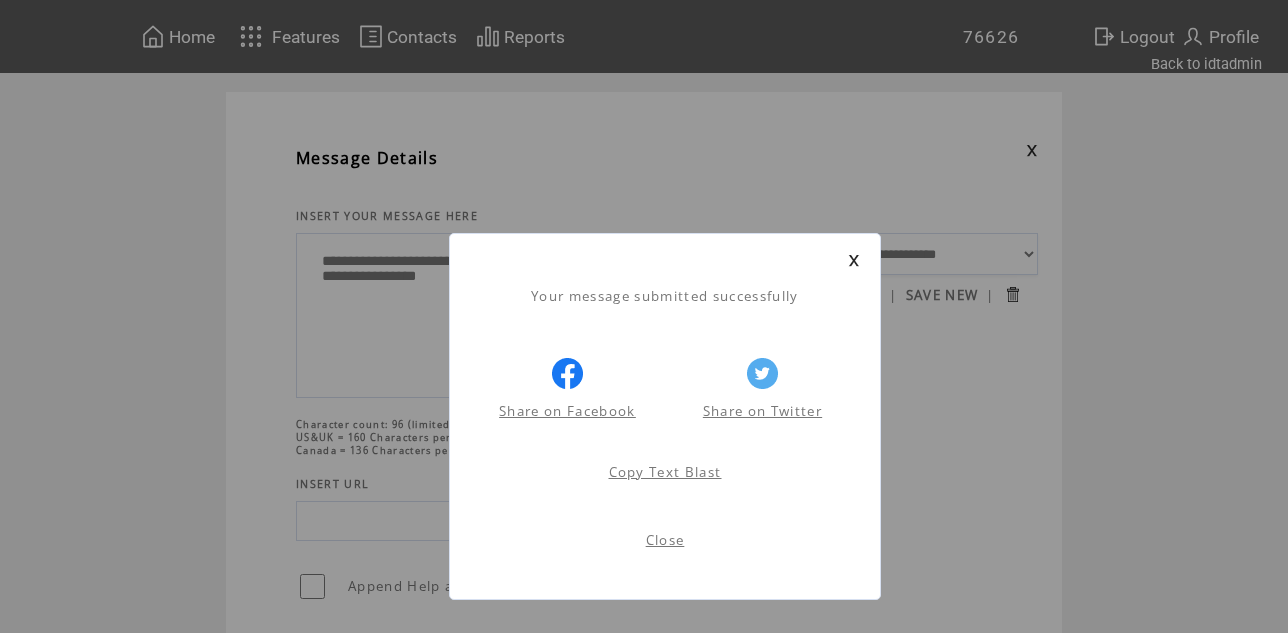 scroll, scrollTop: 0, scrollLeft: 0, axis: both 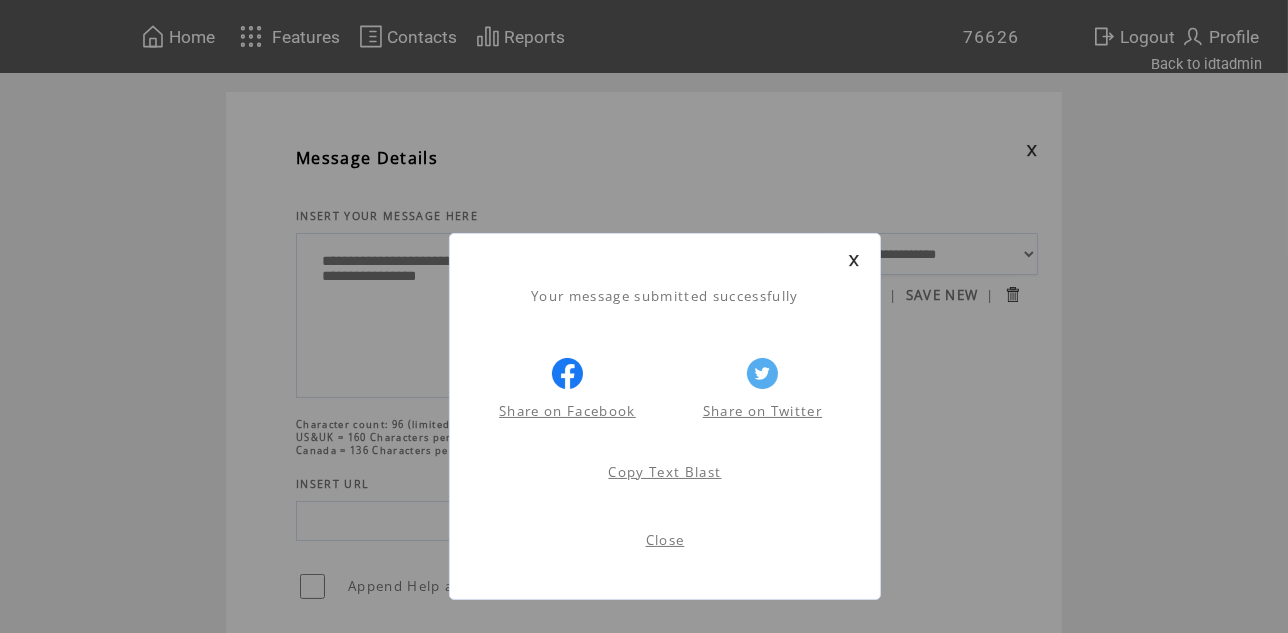 click on "Close" at bounding box center [665, 540] 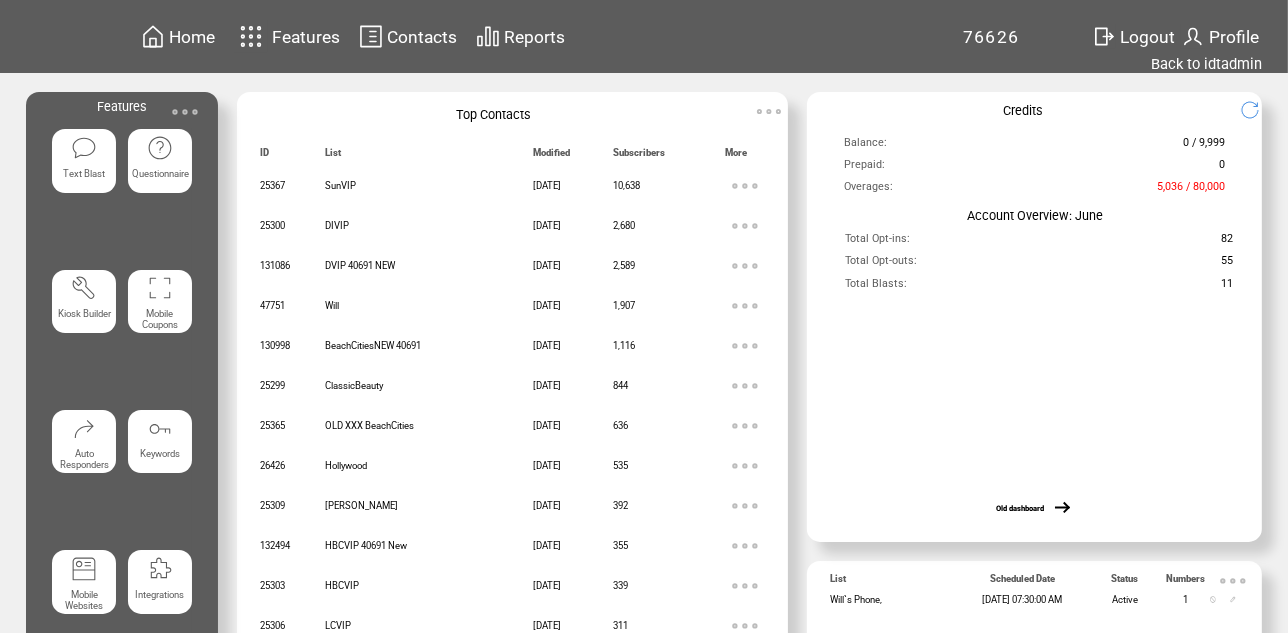 scroll, scrollTop: 0, scrollLeft: 0, axis: both 